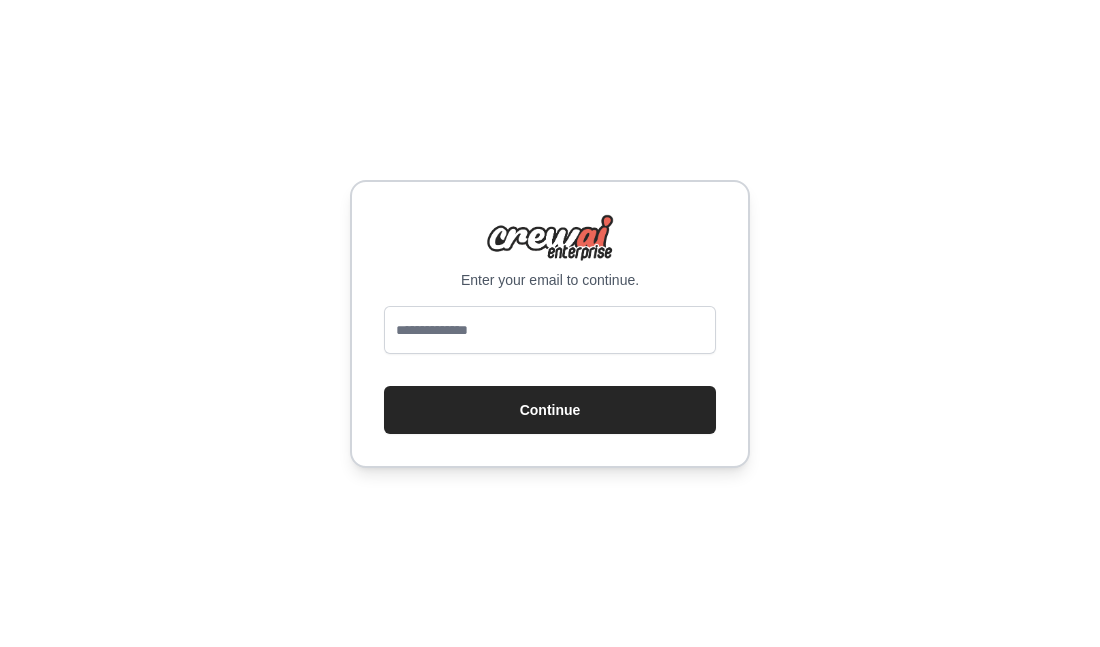 scroll, scrollTop: 0, scrollLeft: 0, axis: both 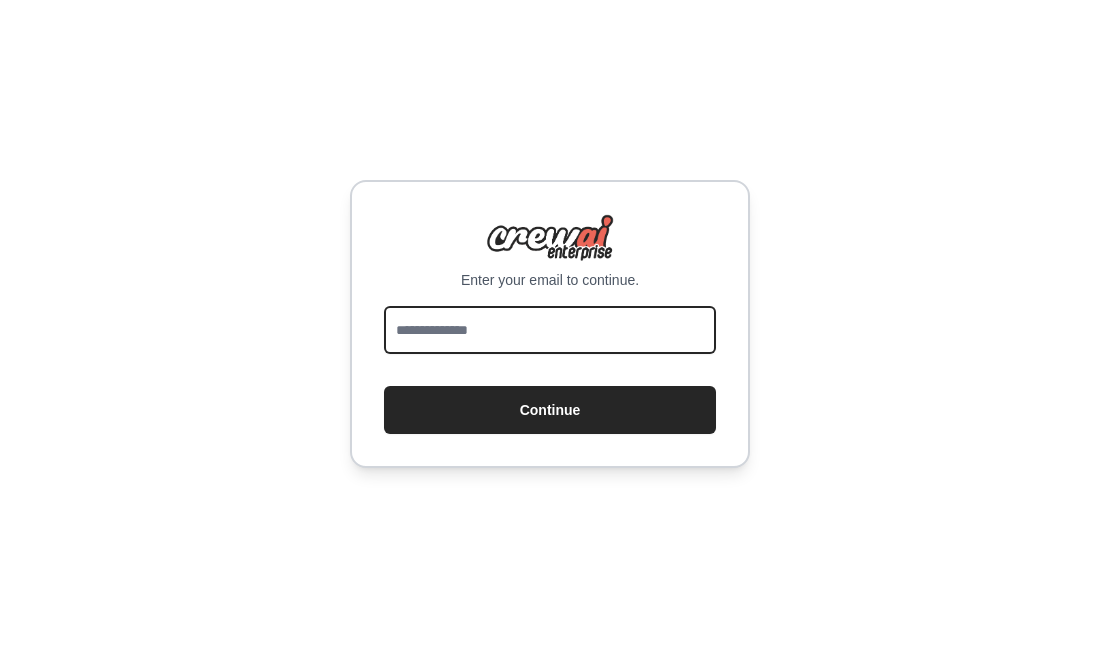 type on "**********" 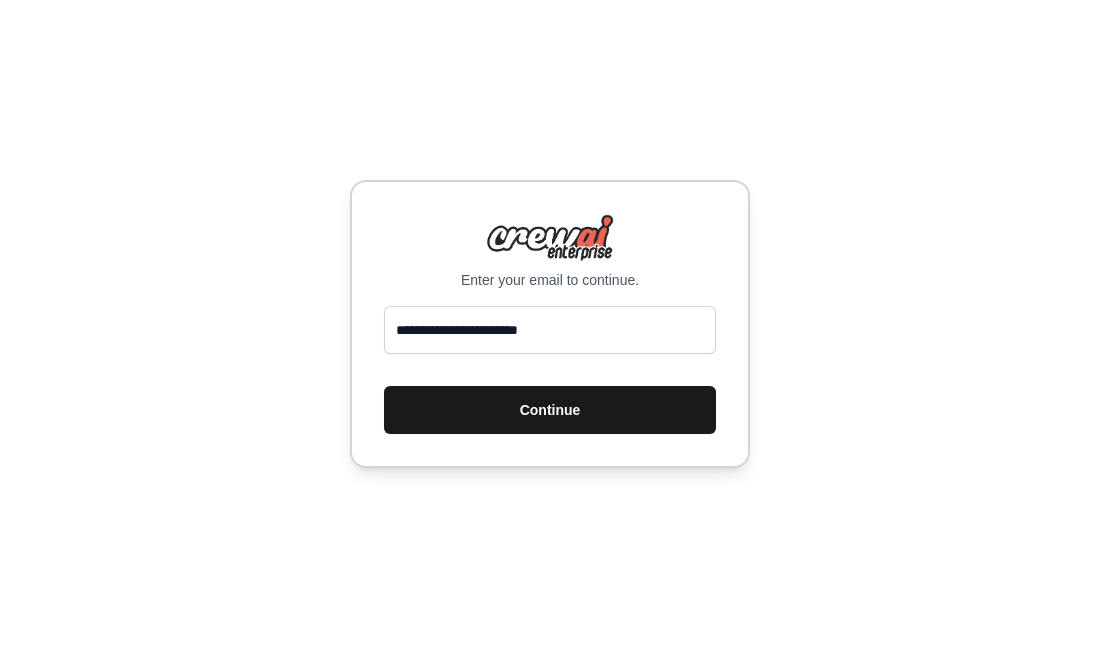 click on "Continue" at bounding box center (550, 410) 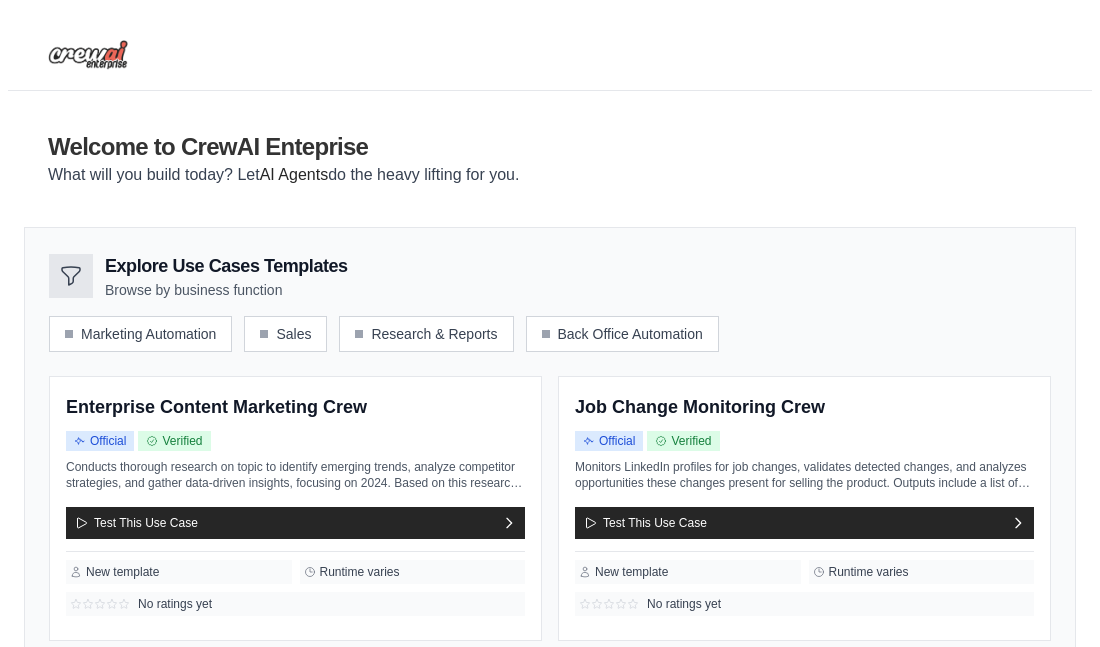 scroll, scrollTop: 0, scrollLeft: 0, axis: both 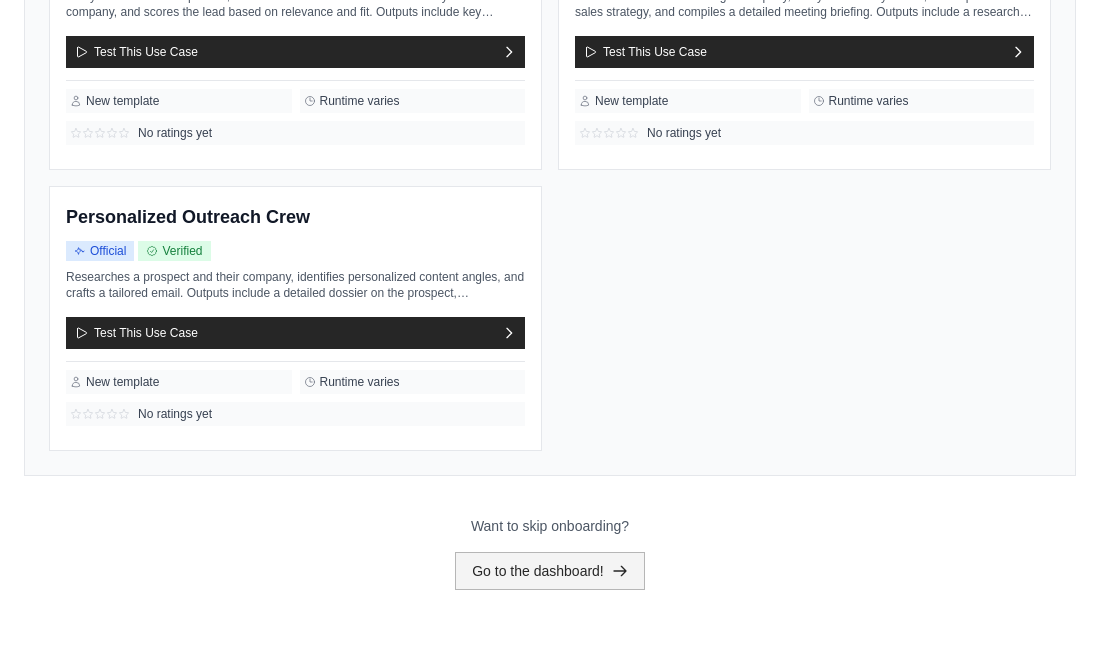 click on "Go to the dashboard!" at bounding box center [550, 571] 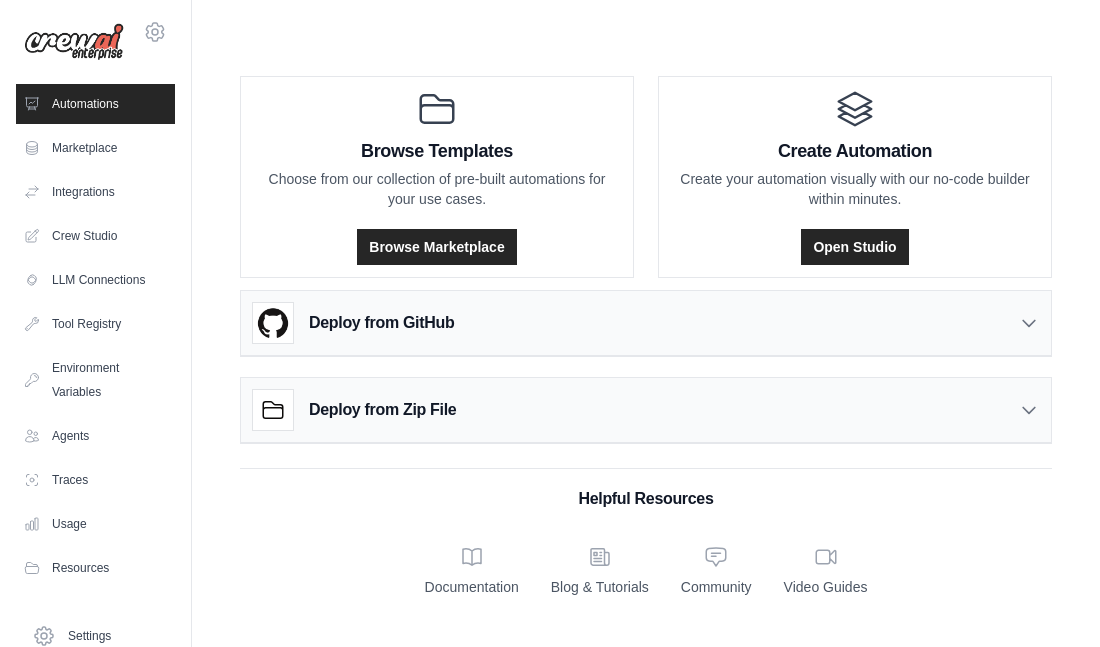 scroll, scrollTop: 0, scrollLeft: 0, axis: both 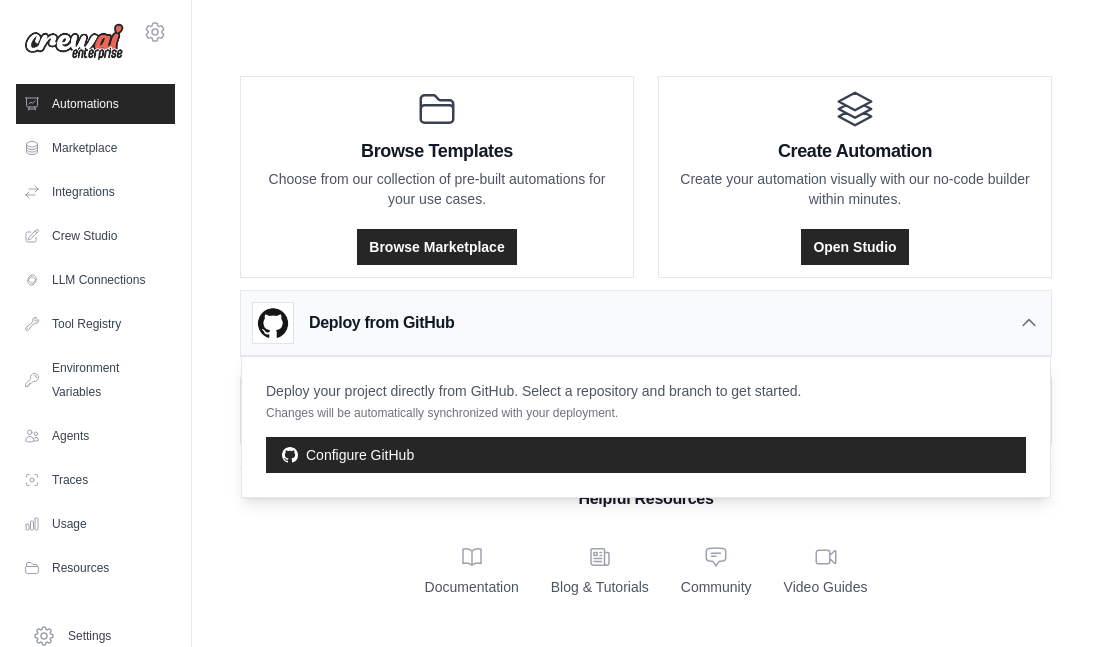 click on "Deploy from GitHub" at bounding box center (646, 323) 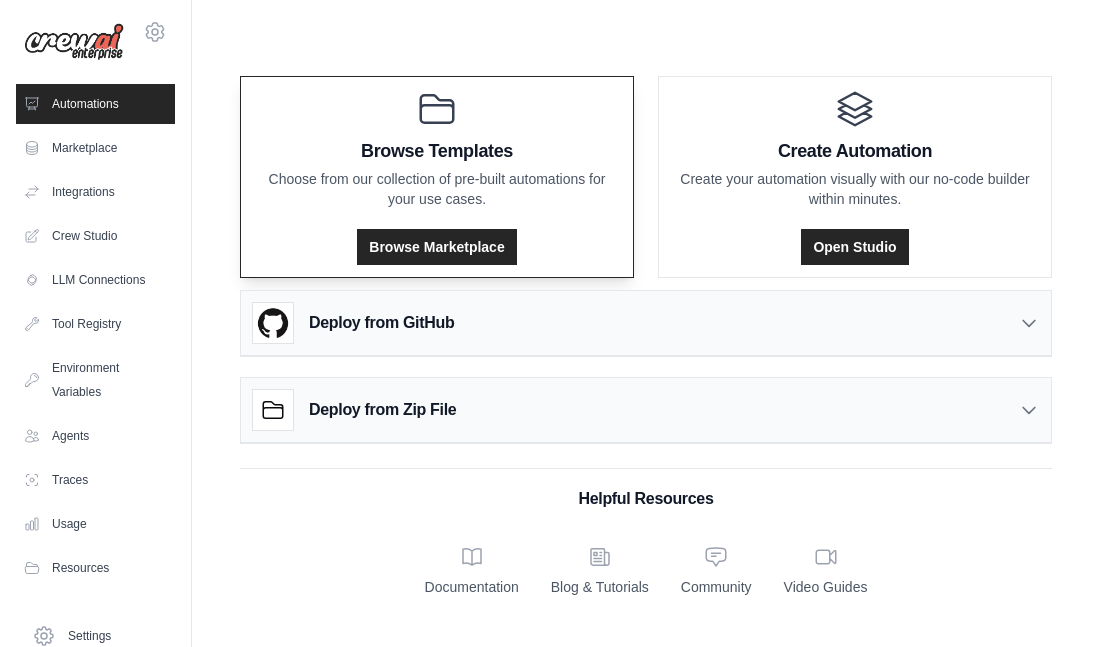 scroll, scrollTop: 0, scrollLeft: 0, axis: both 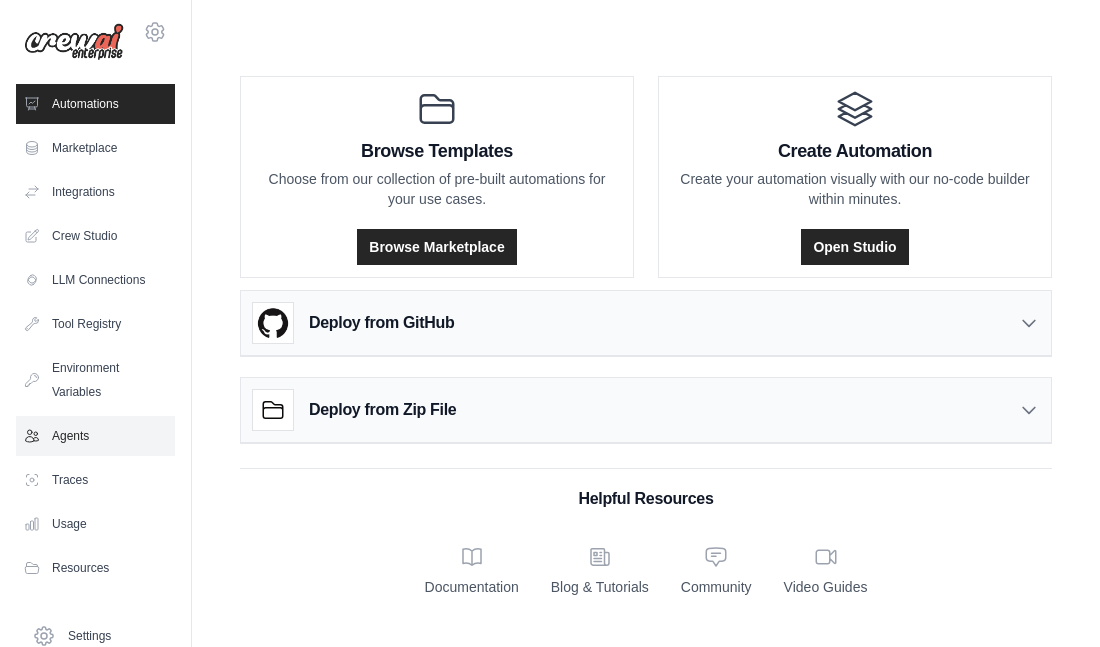 click on "Agents" at bounding box center (95, 436) 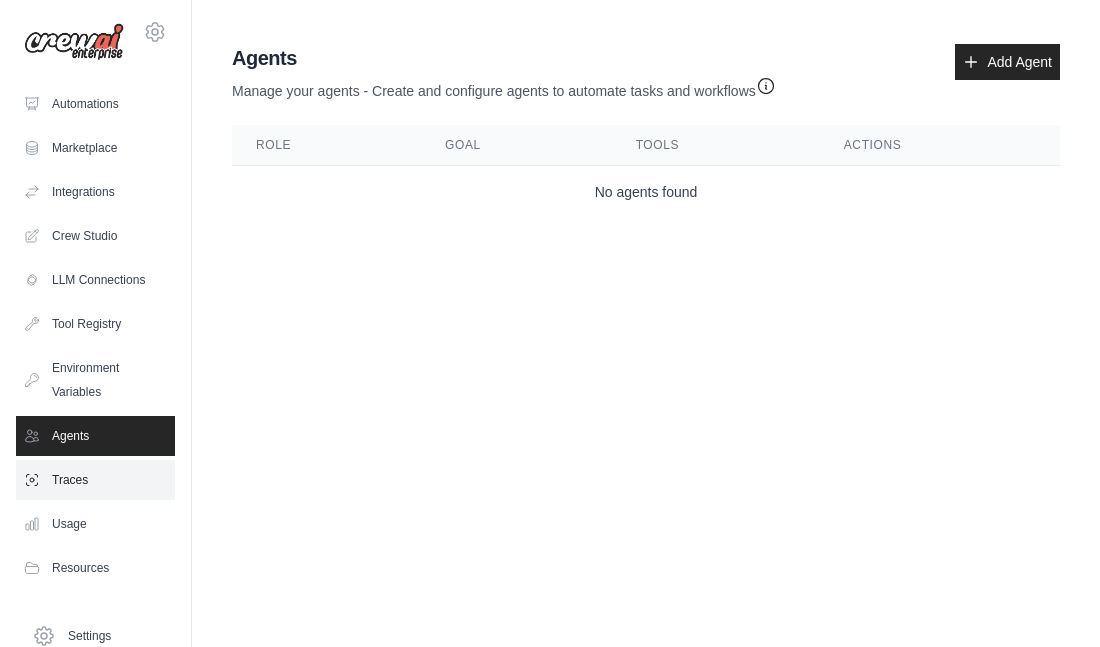 click on "Traces" at bounding box center [95, 480] 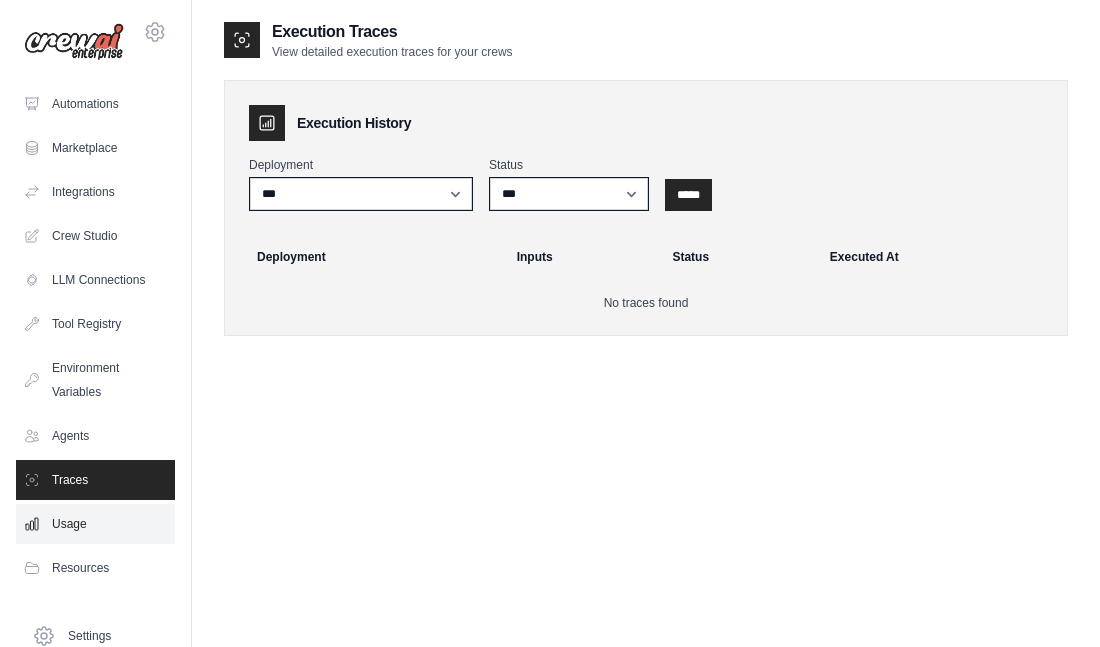 click on "Usage" at bounding box center (95, 524) 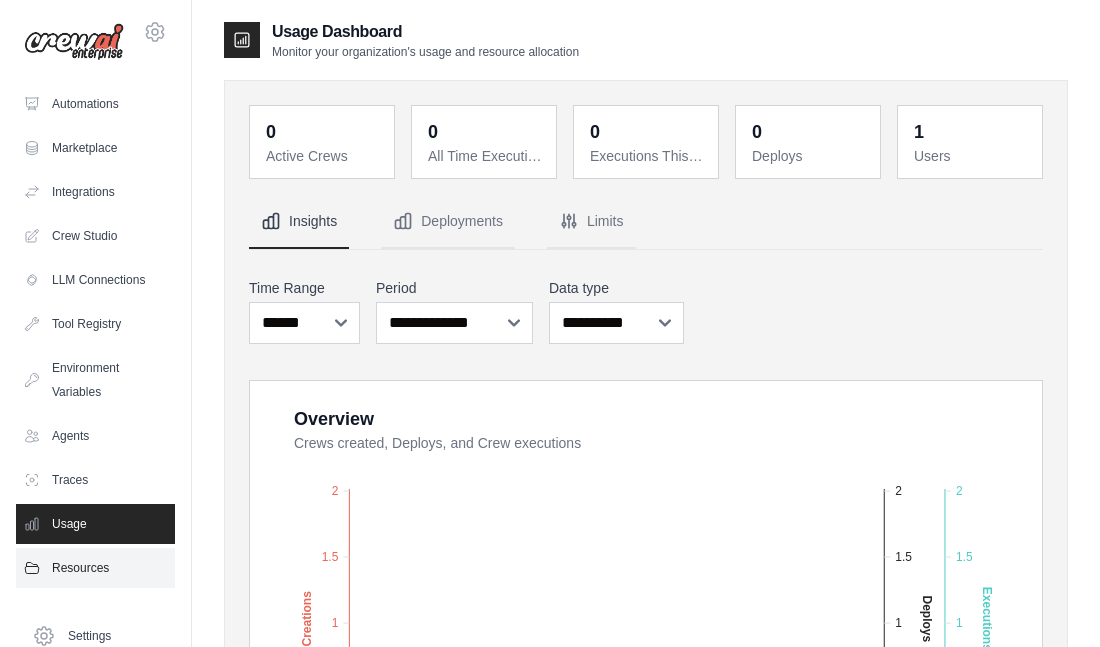 click on "Resources" at bounding box center [95, 568] 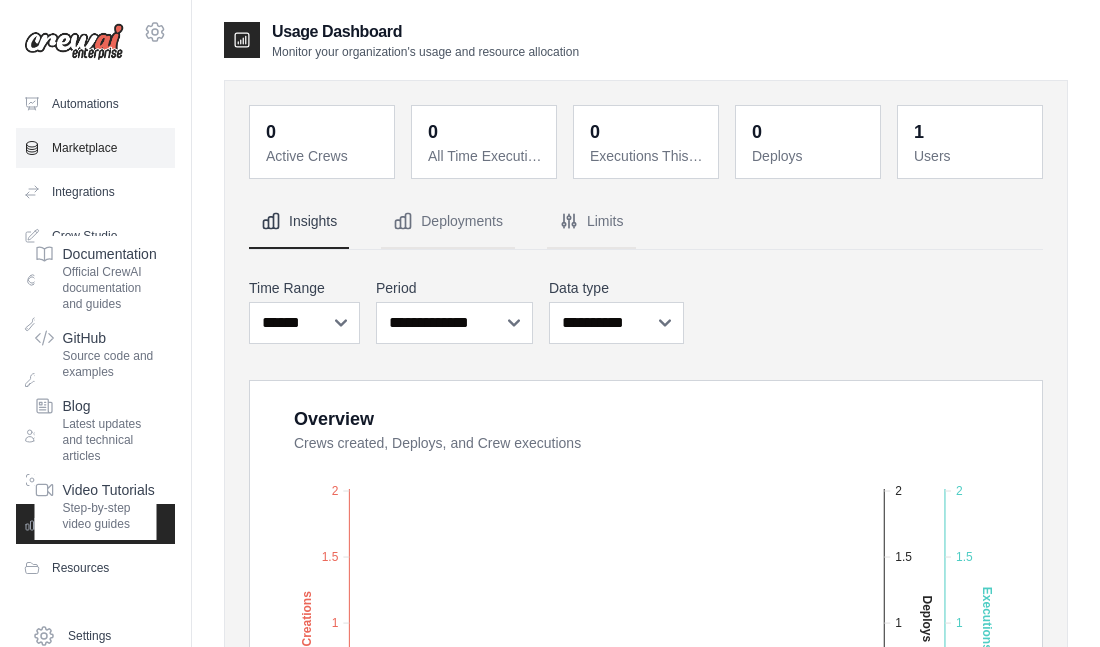 scroll, scrollTop: 0, scrollLeft: 0, axis: both 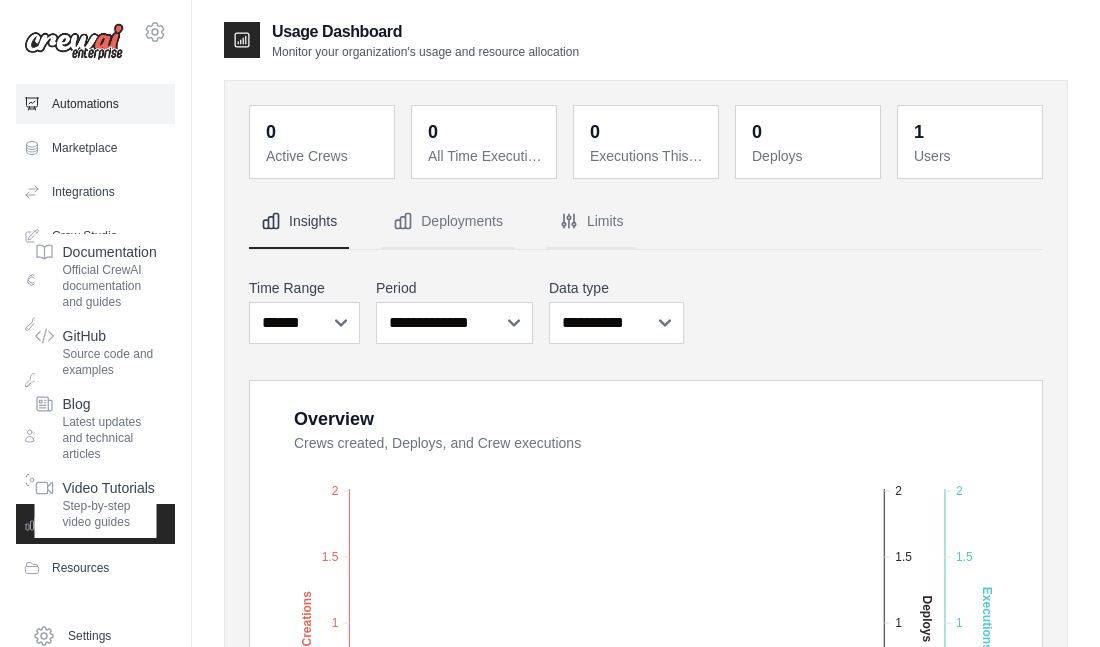 click on "Automations" at bounding box center [95, 104] 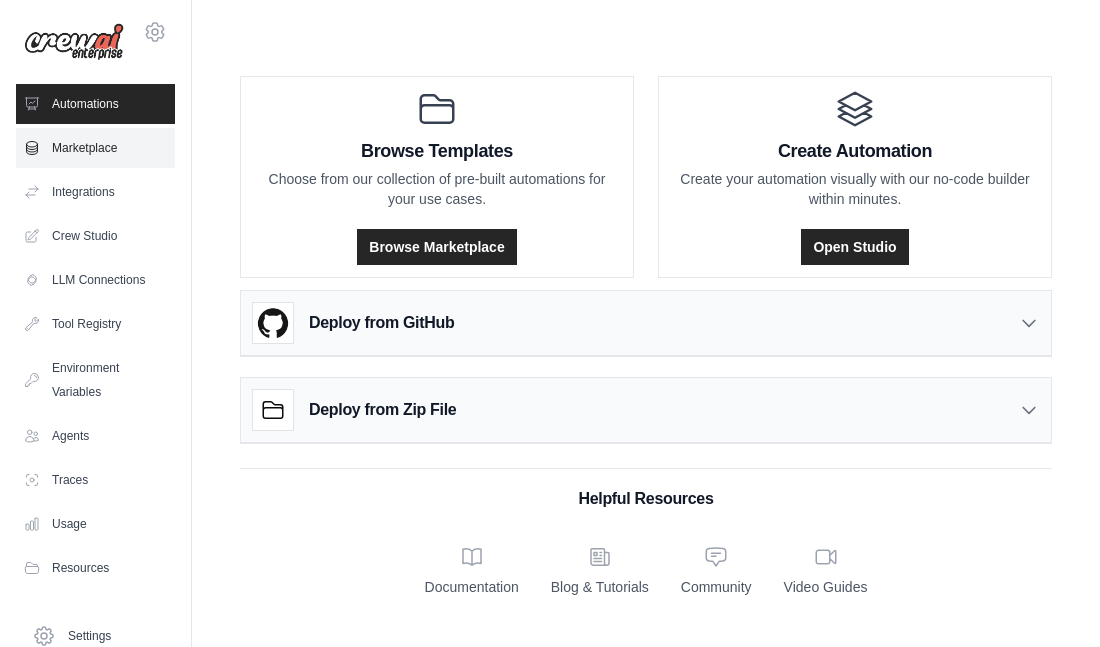 click on "Marketplace" at bounding box center (95, 148) 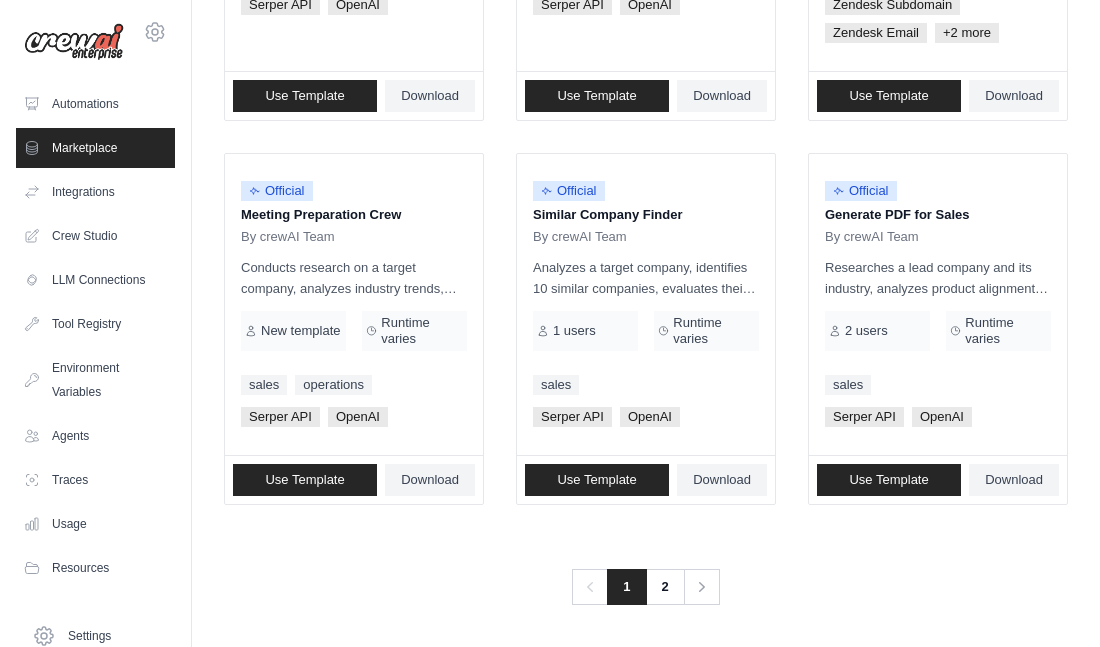 scroll, scrollTop: 1323, scrollLeft: 0, axis: vertical 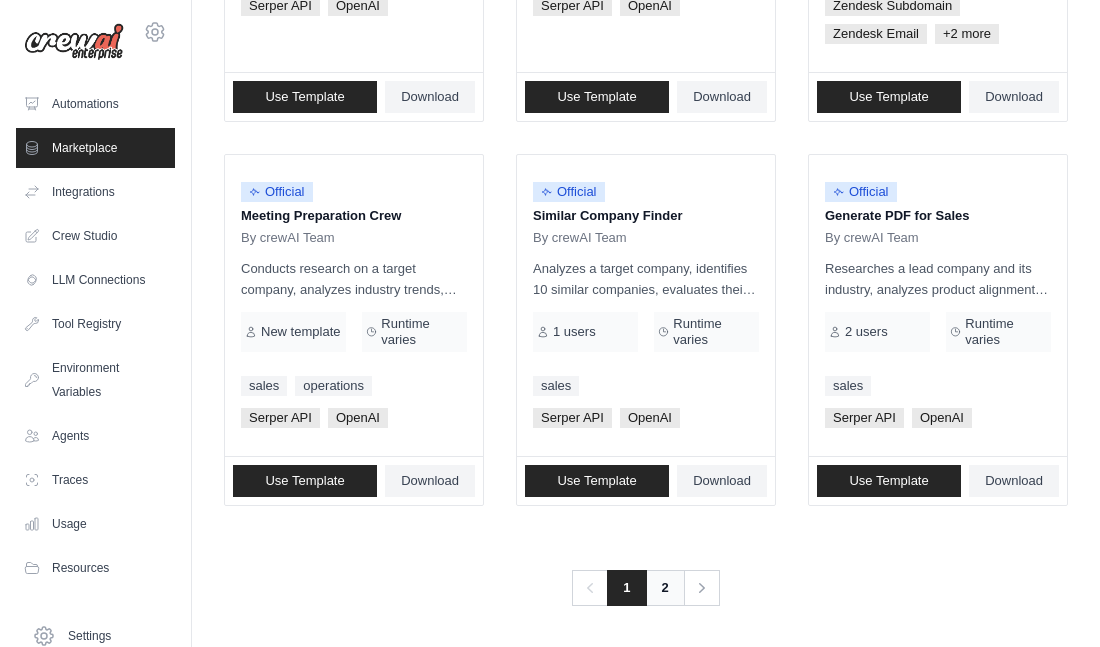 click on "2" at bounding box center [665, 588] 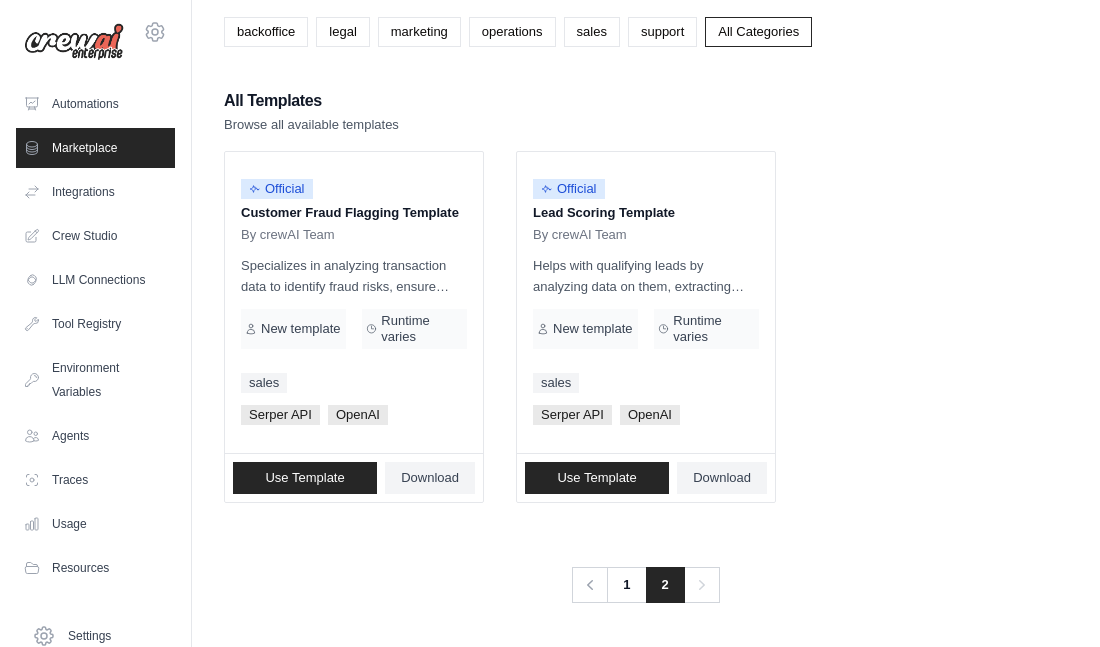 scroll, scrollTop: 0, scrollLeft: 0, axis: both 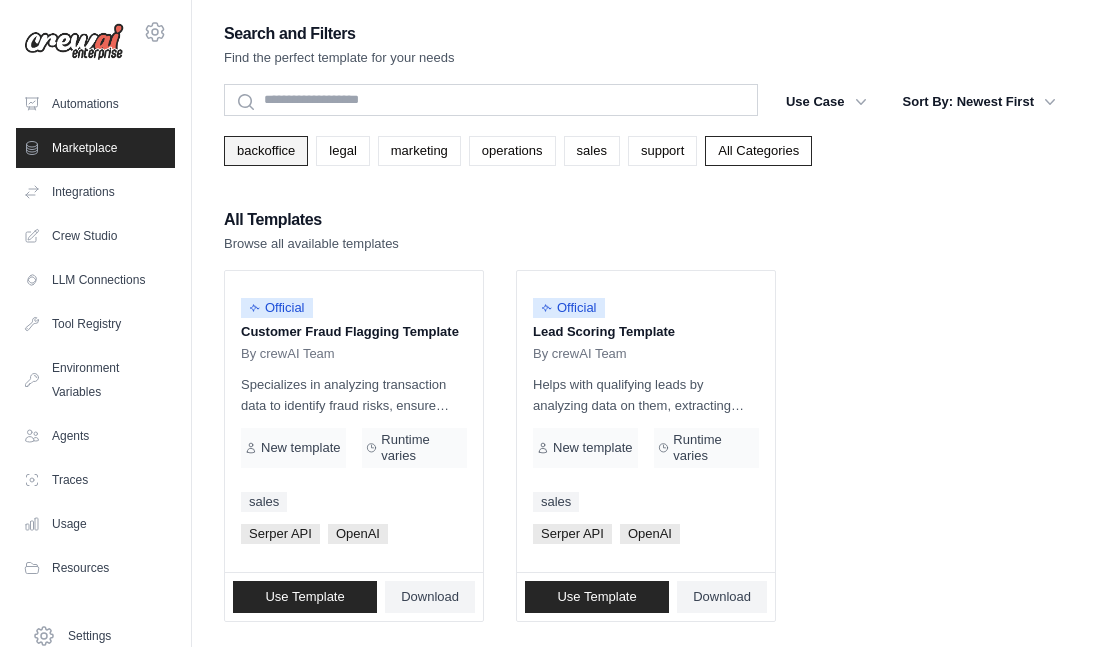 click on "backoffice" at bounding box center (266, 151) 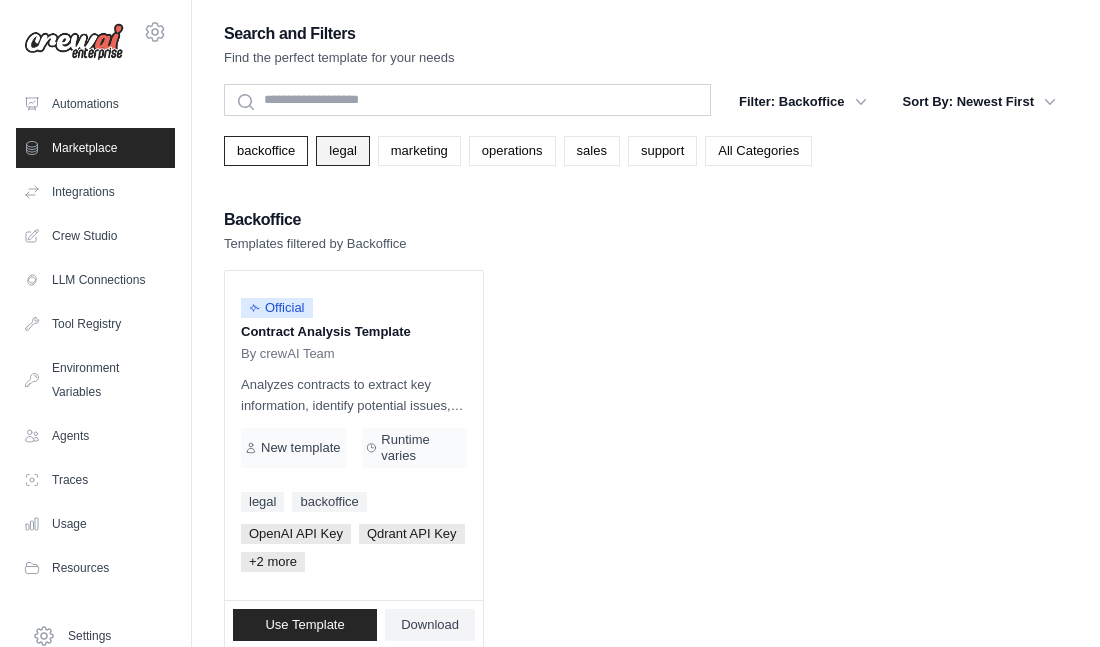 scroll, scrollTop: 0, scrollLeft: 0, axis: both 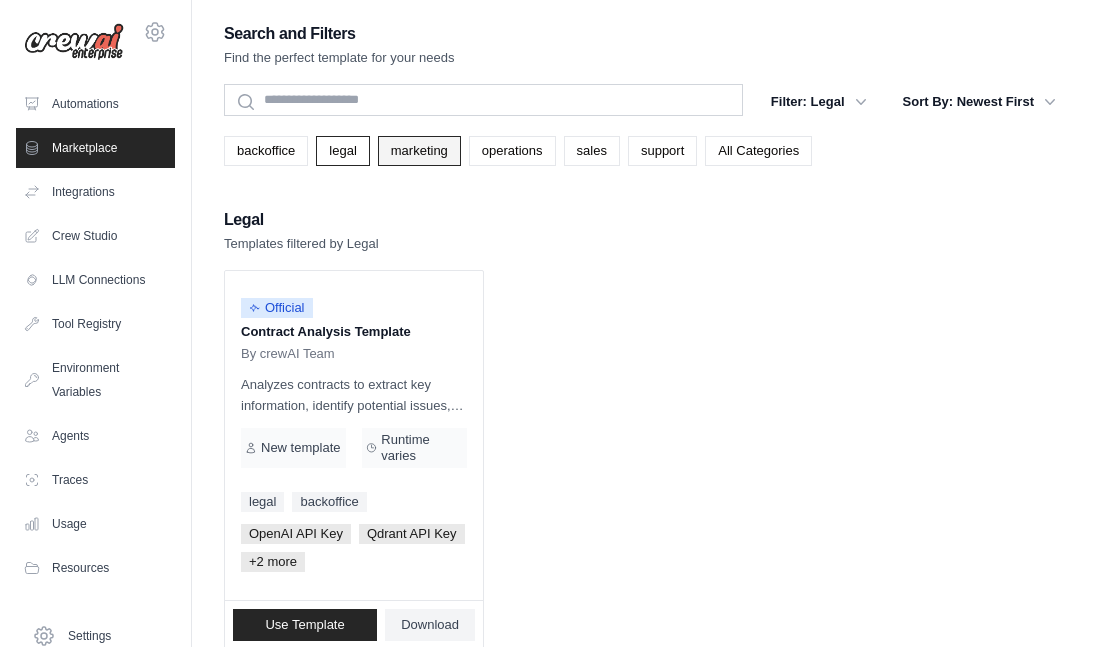 click on "marketing" at bounding box center (419, 151) 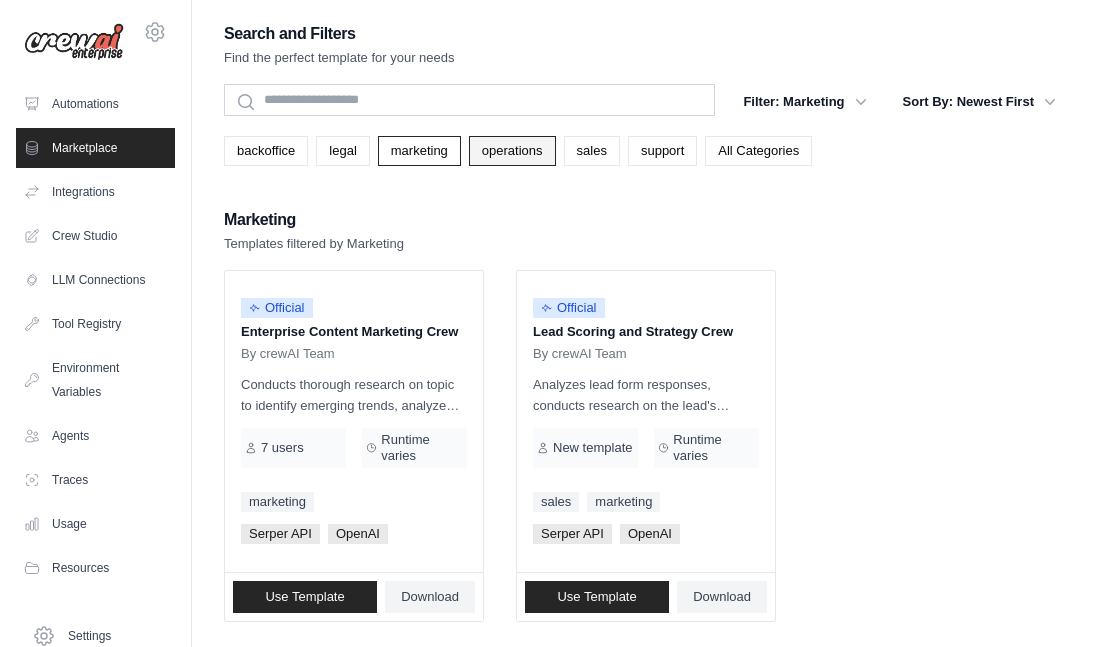 click on "operations" at bounding box center (512, 151) 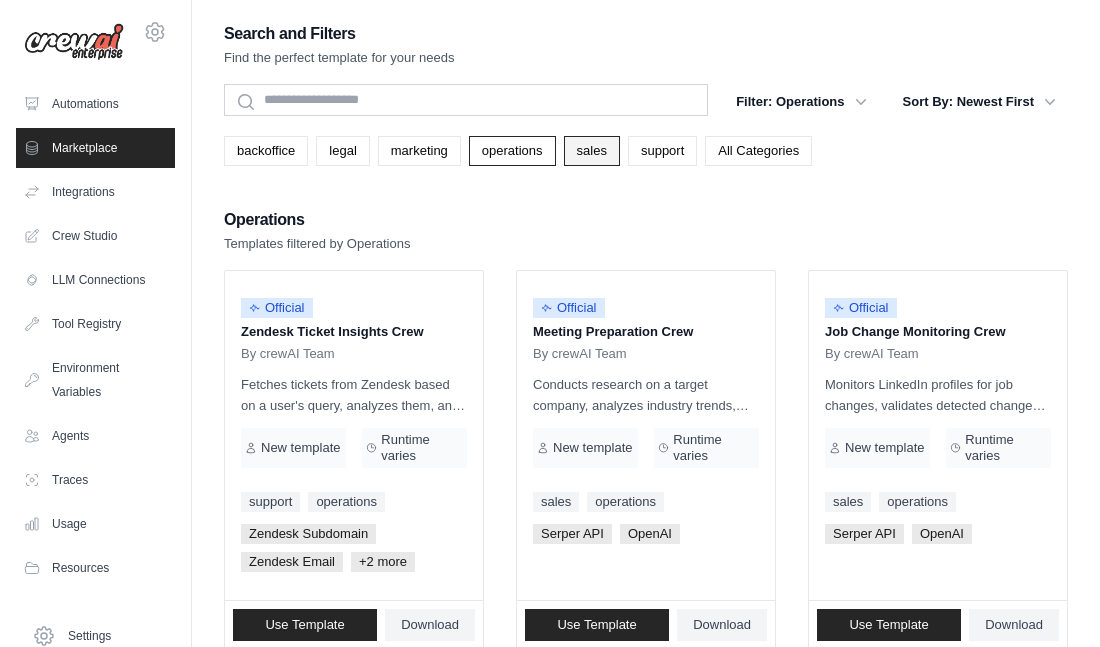 click on "sales" at bounding box center [592, 151] 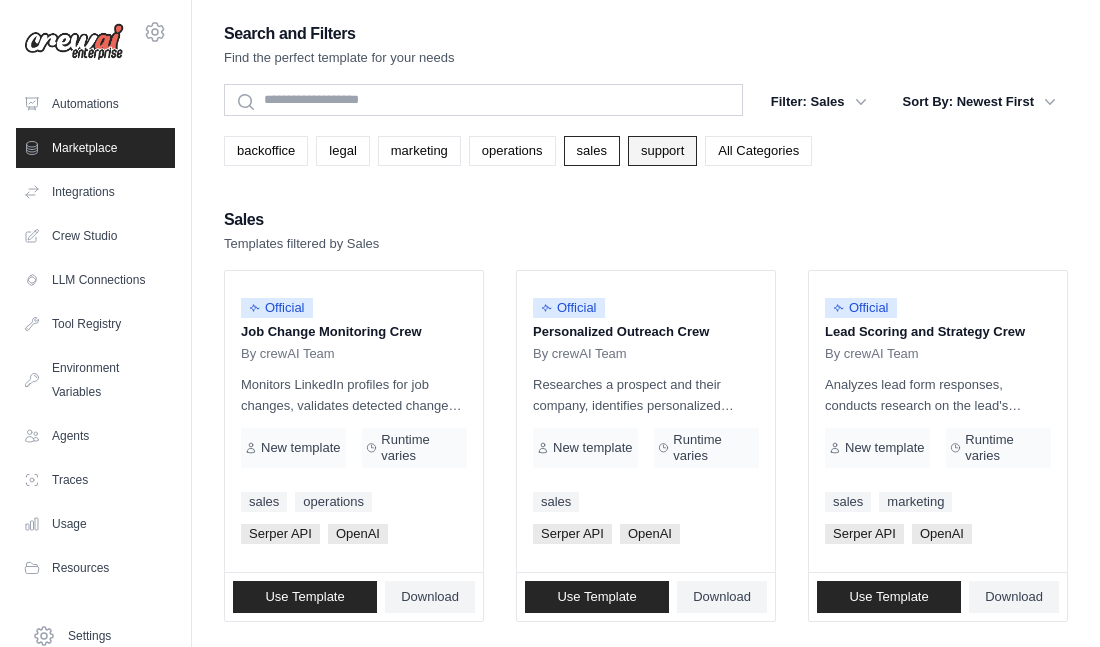 click on "support" at bounding box center (662, 151) 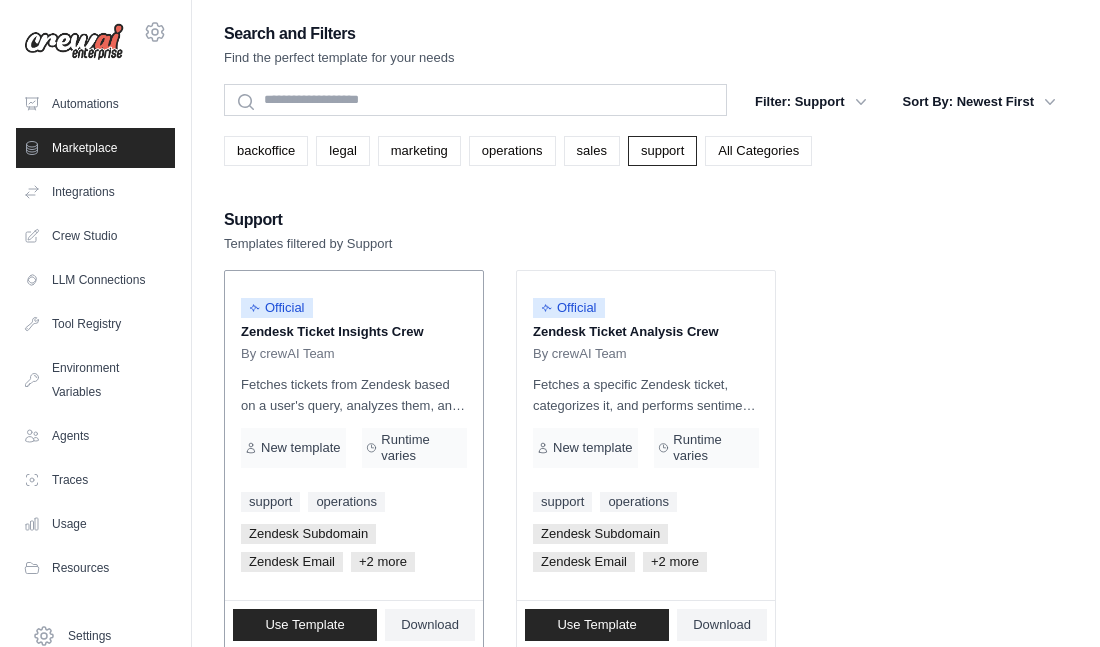 scroll, scrollTop: 0, scrollLeft: 0, axis: both 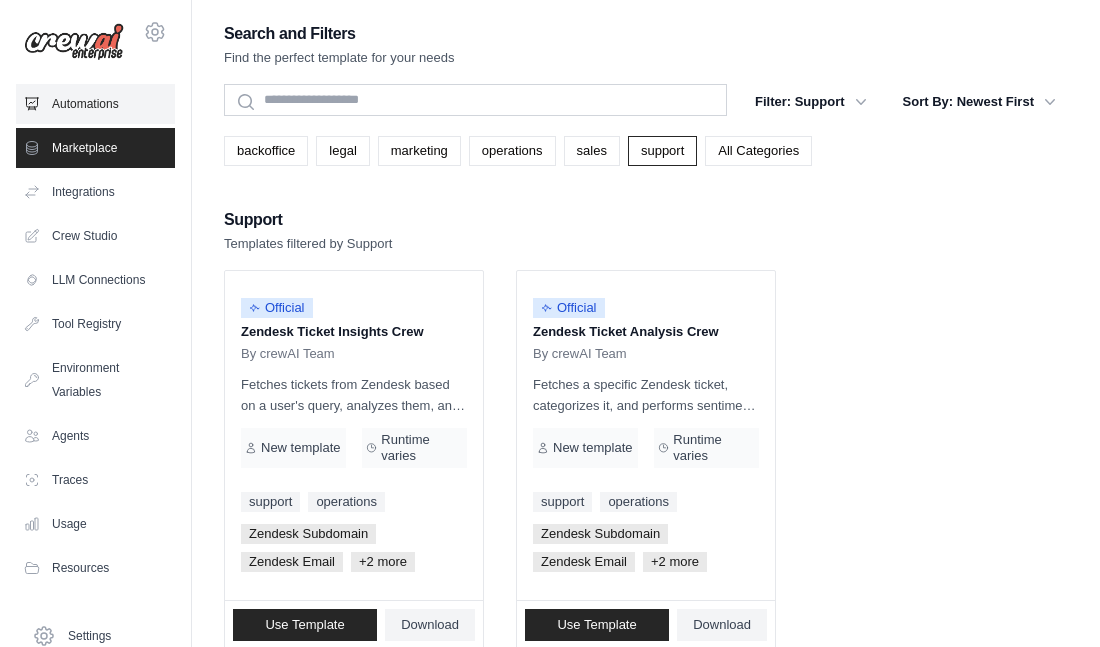 click on "Automations" at bounding box center (95, 104) 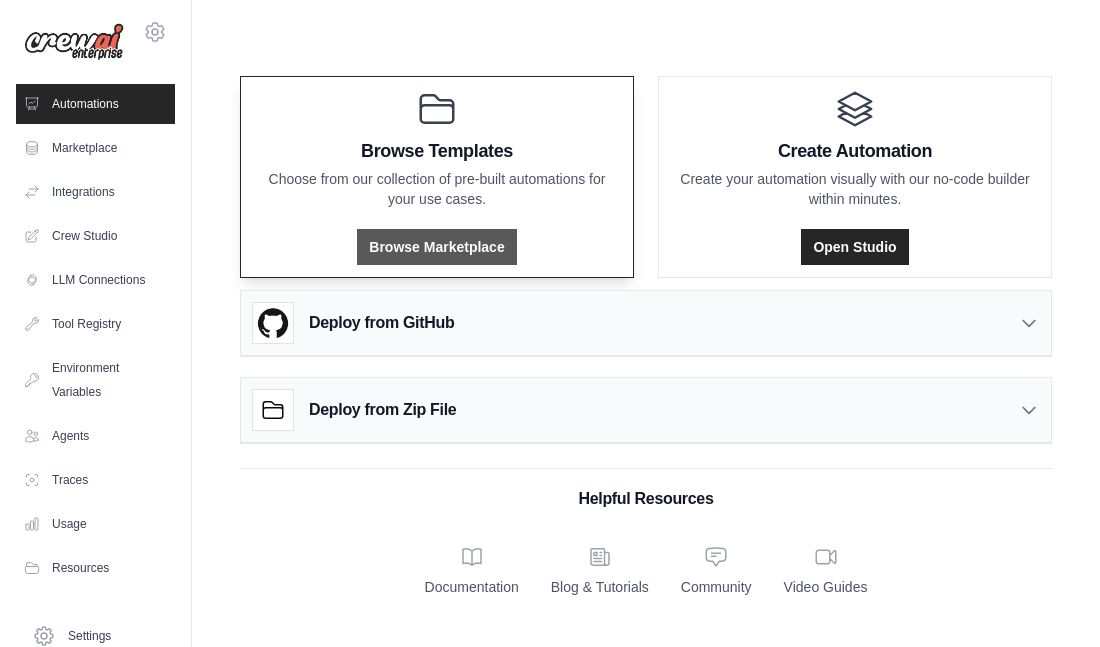 click on "Browse Marketplace" at bounding box center (436, 247) 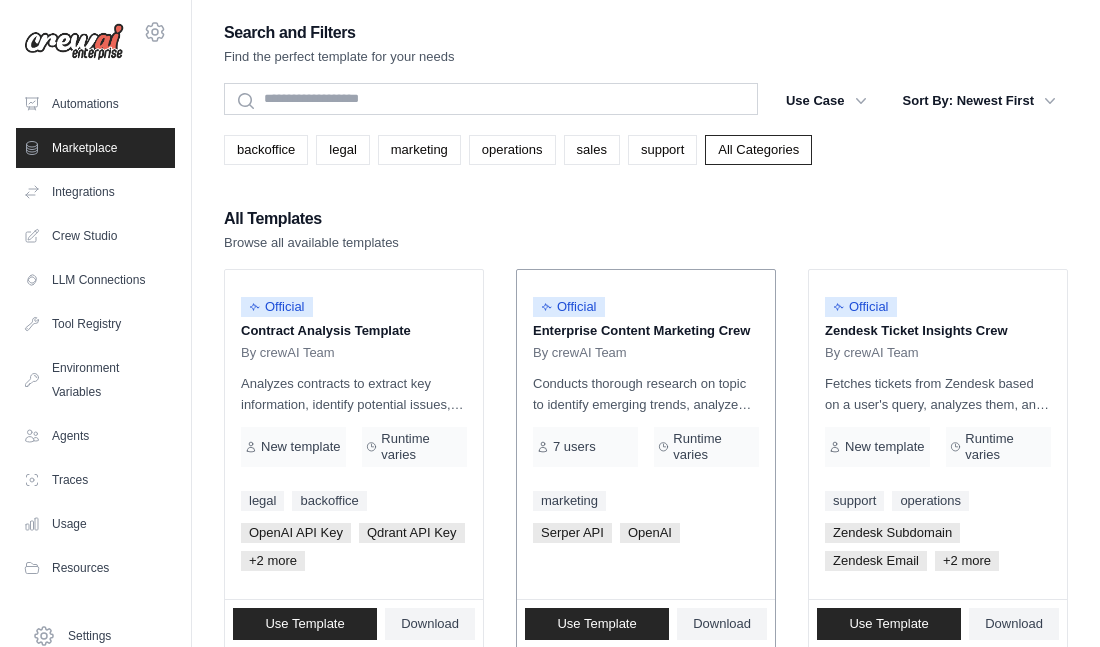 scroll, scrollTop: 1, scrollLeft: 0, axis: vertical 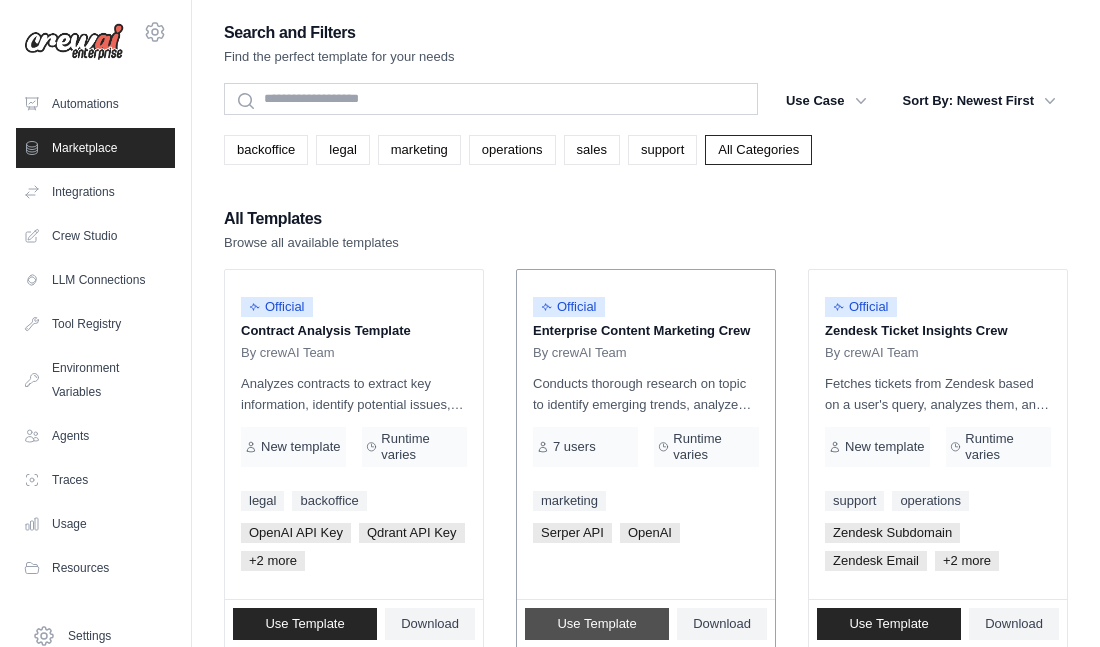 click on "Use Template" at bounding box center [596, 624] 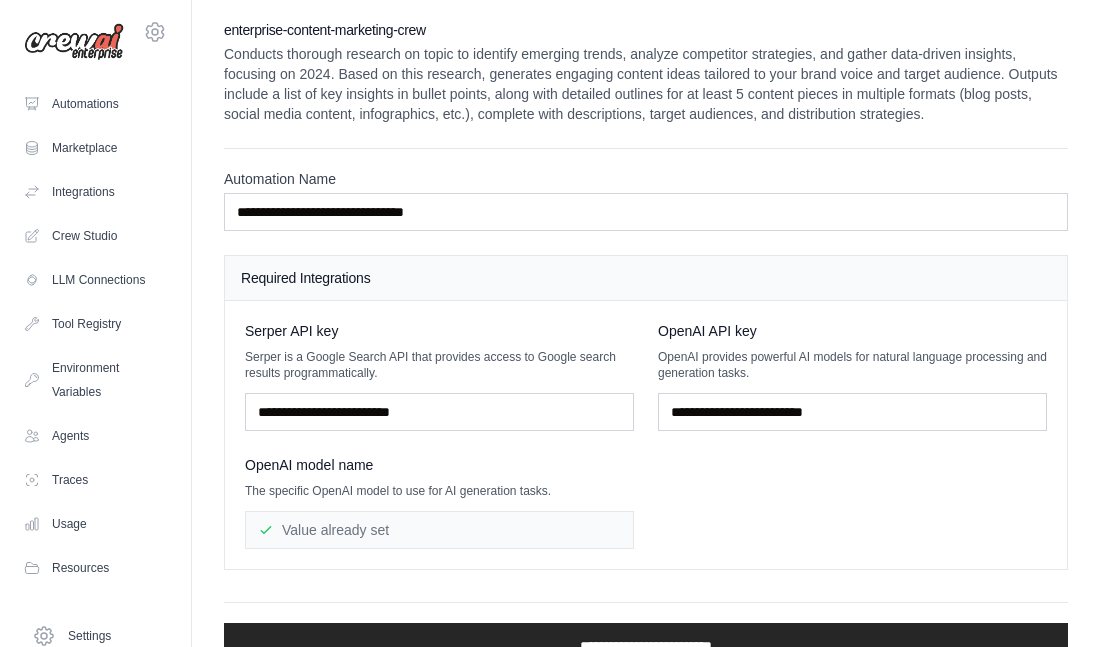 scroll, scrollTop: 0, scrollLeft: 0, axis: both 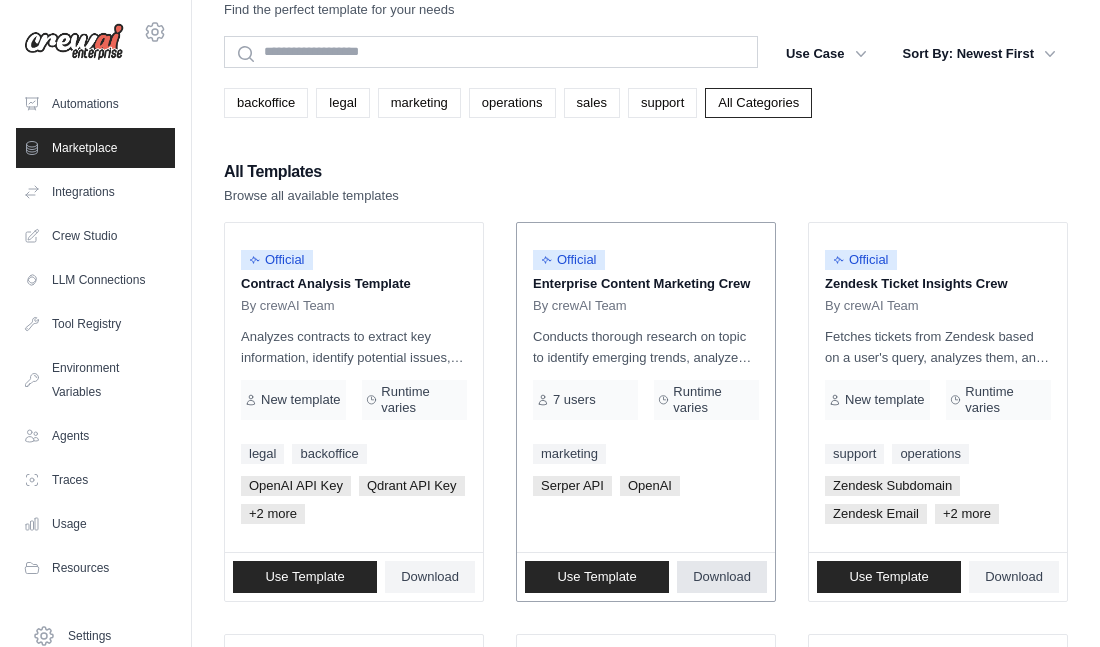 click on "Download" at bounding box center [722, 577] 